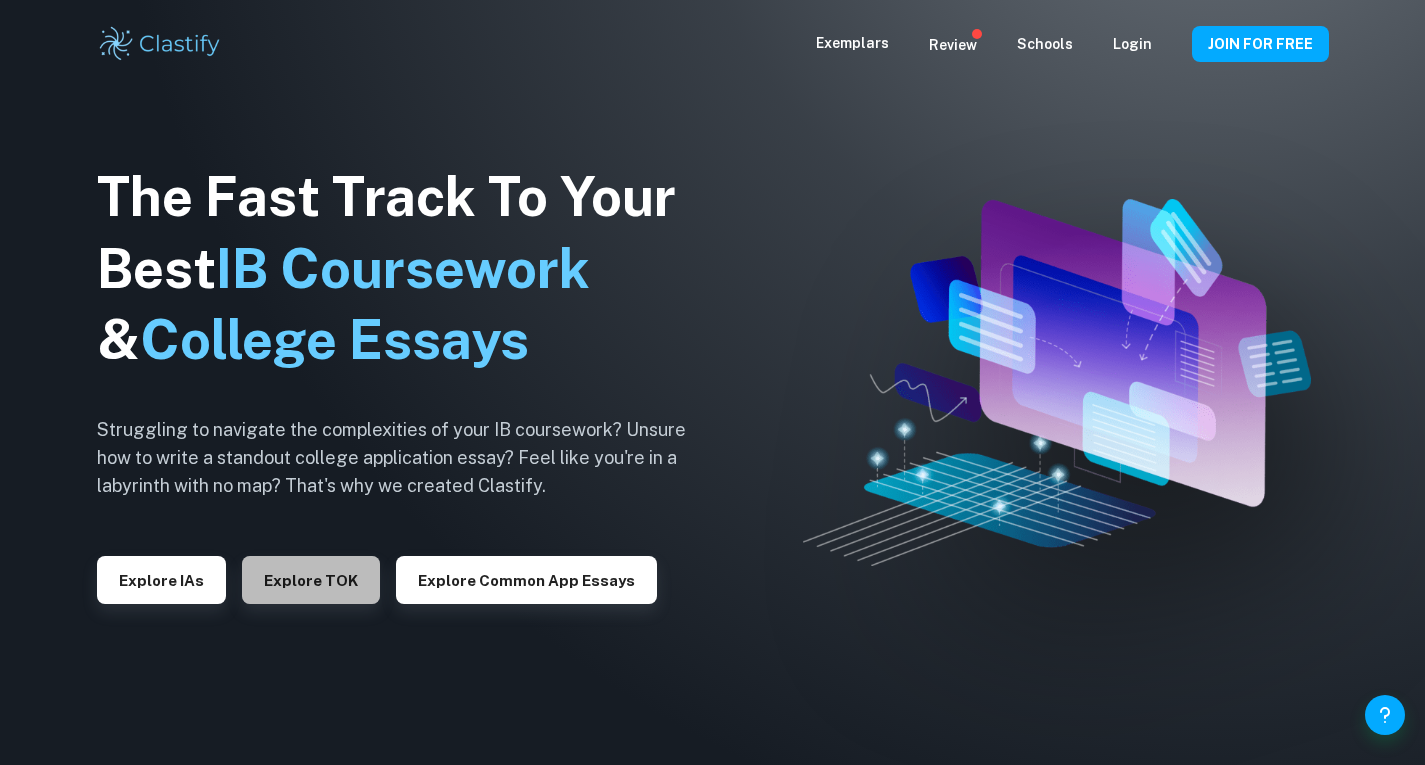 scroll, scrollTop: 0, scrollLeft: 0, axis: both 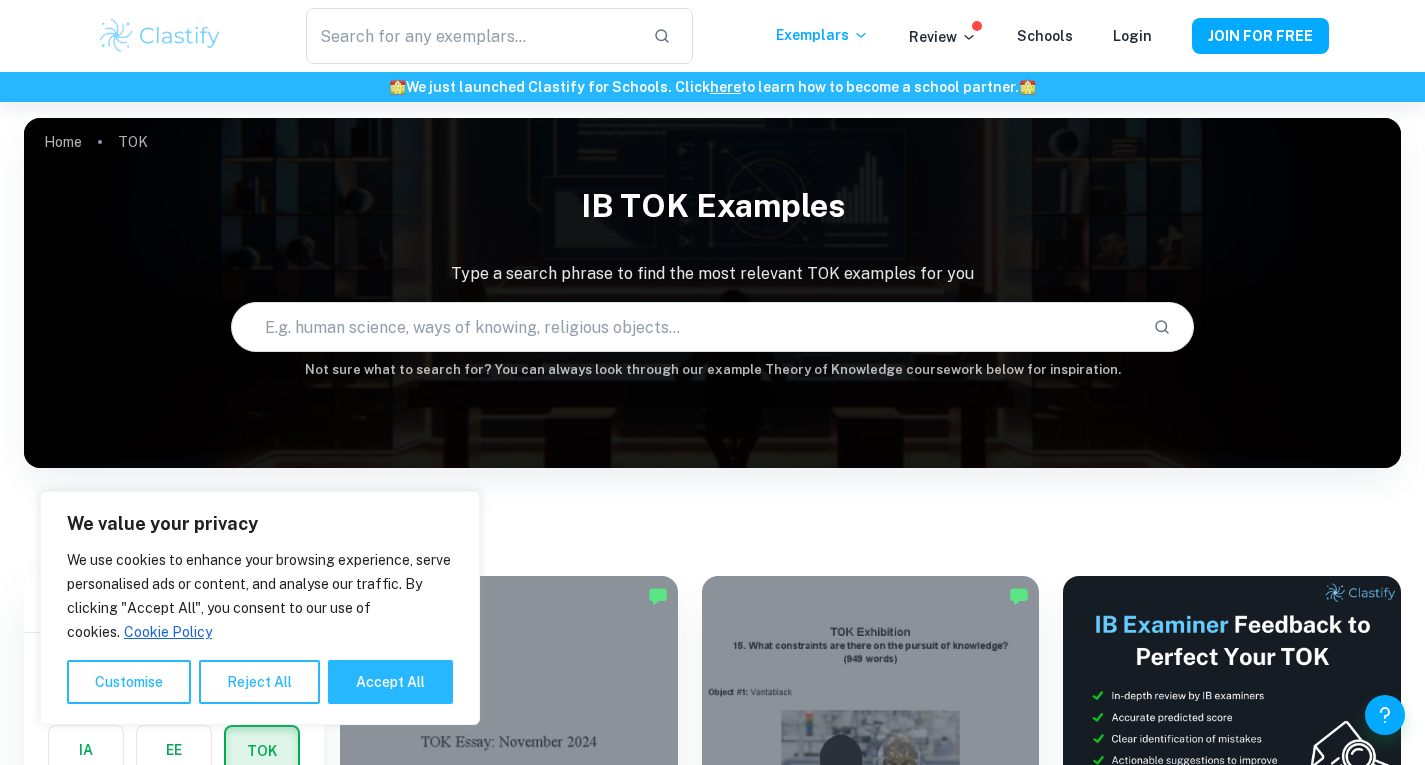click at bounding box center [685, 327] 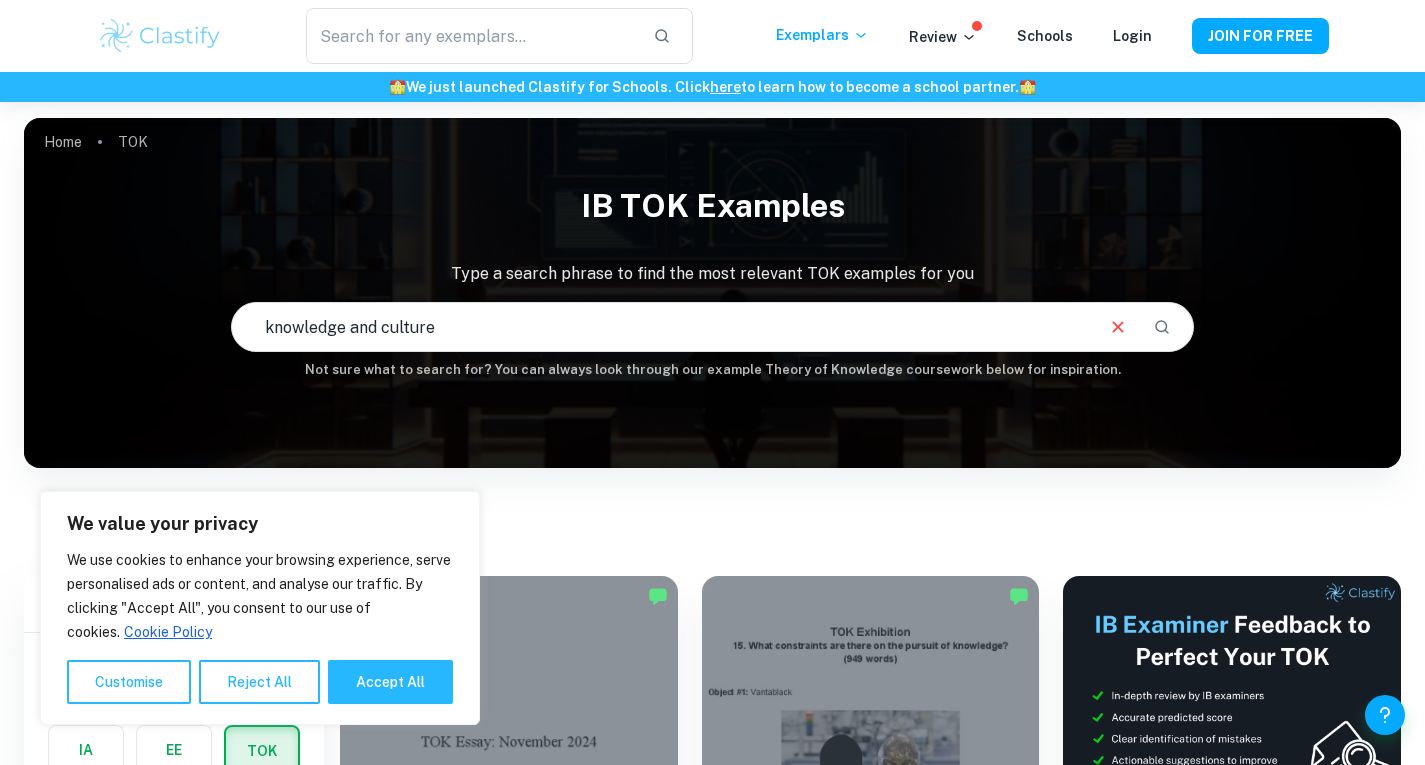 type on "knowledge and culture" 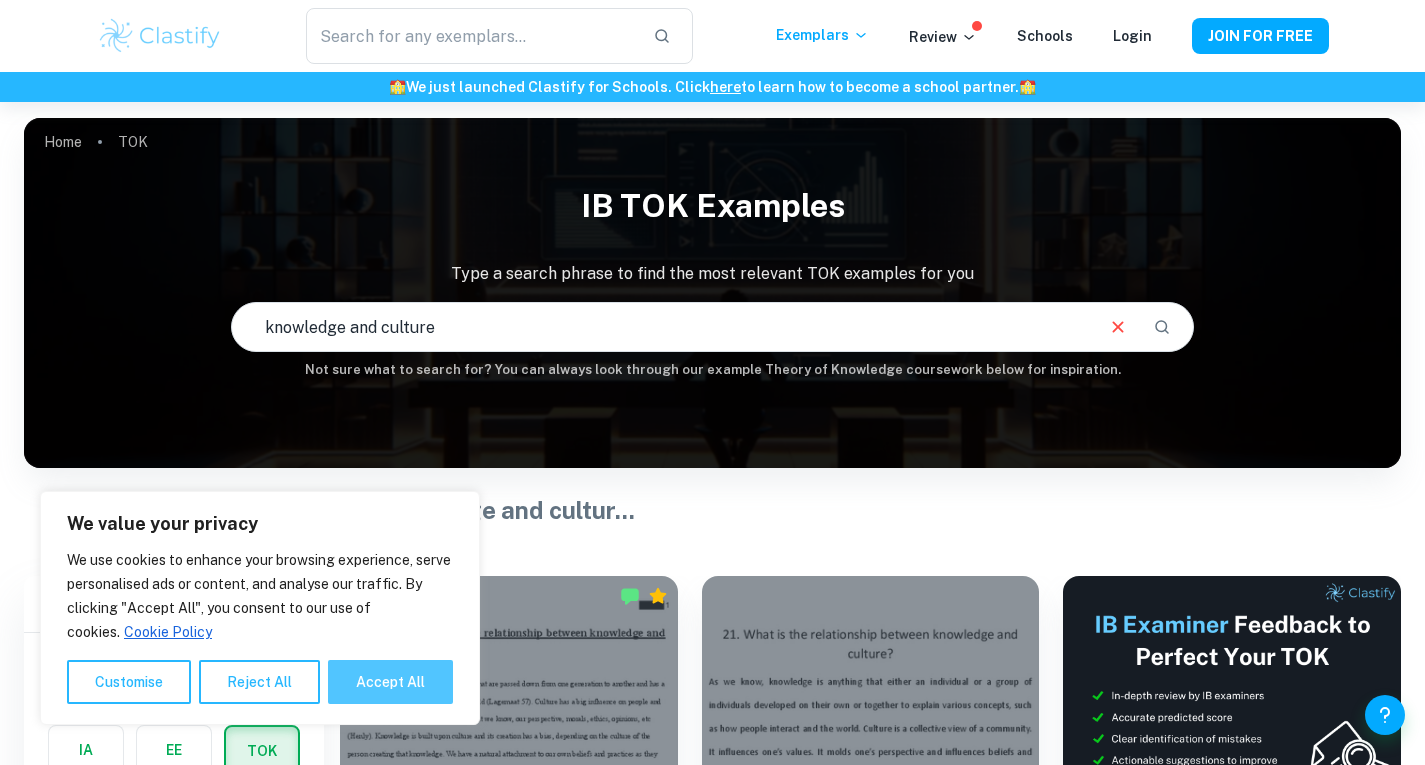 click on "Accept All" at bounding box center [390, 682] 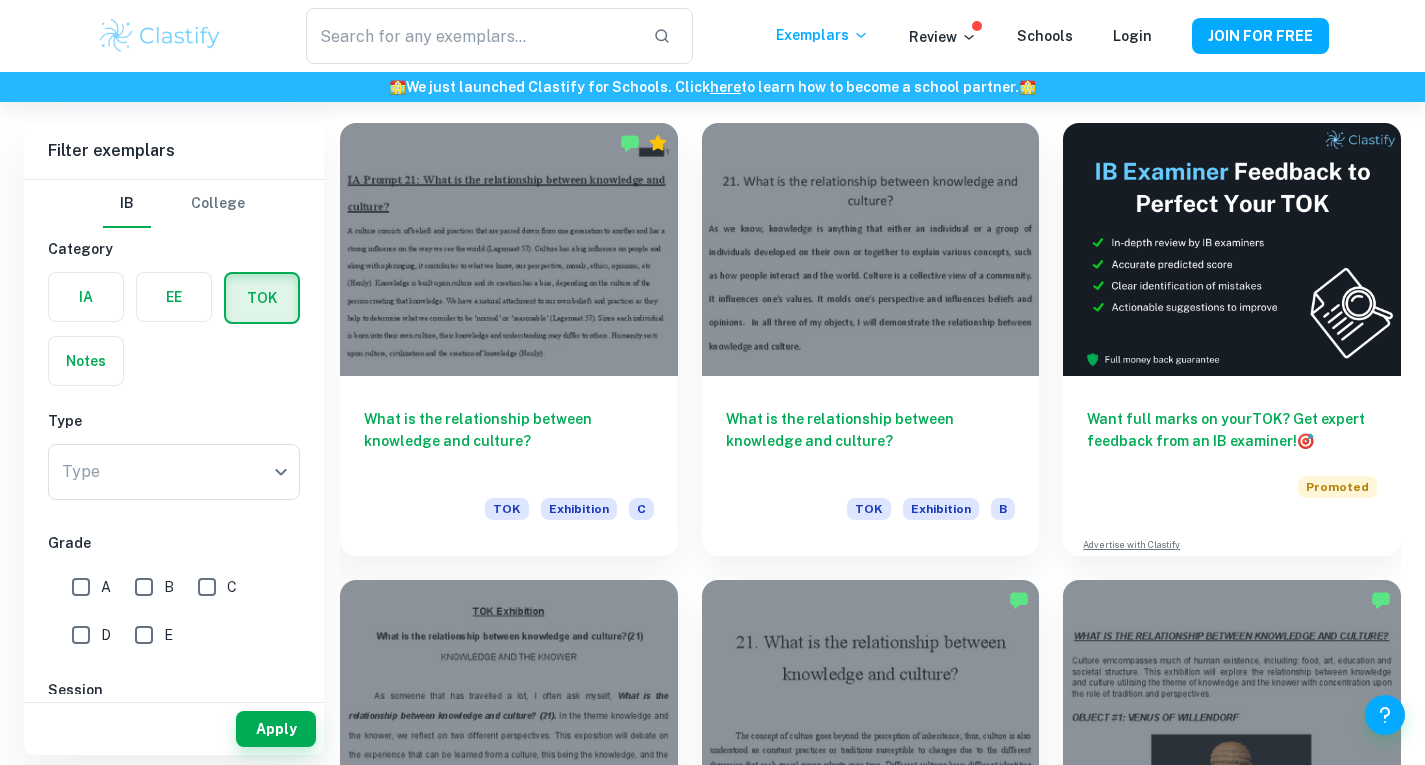 scroll, scrollTop: 440, scrollLeft: 0, axis: vertical 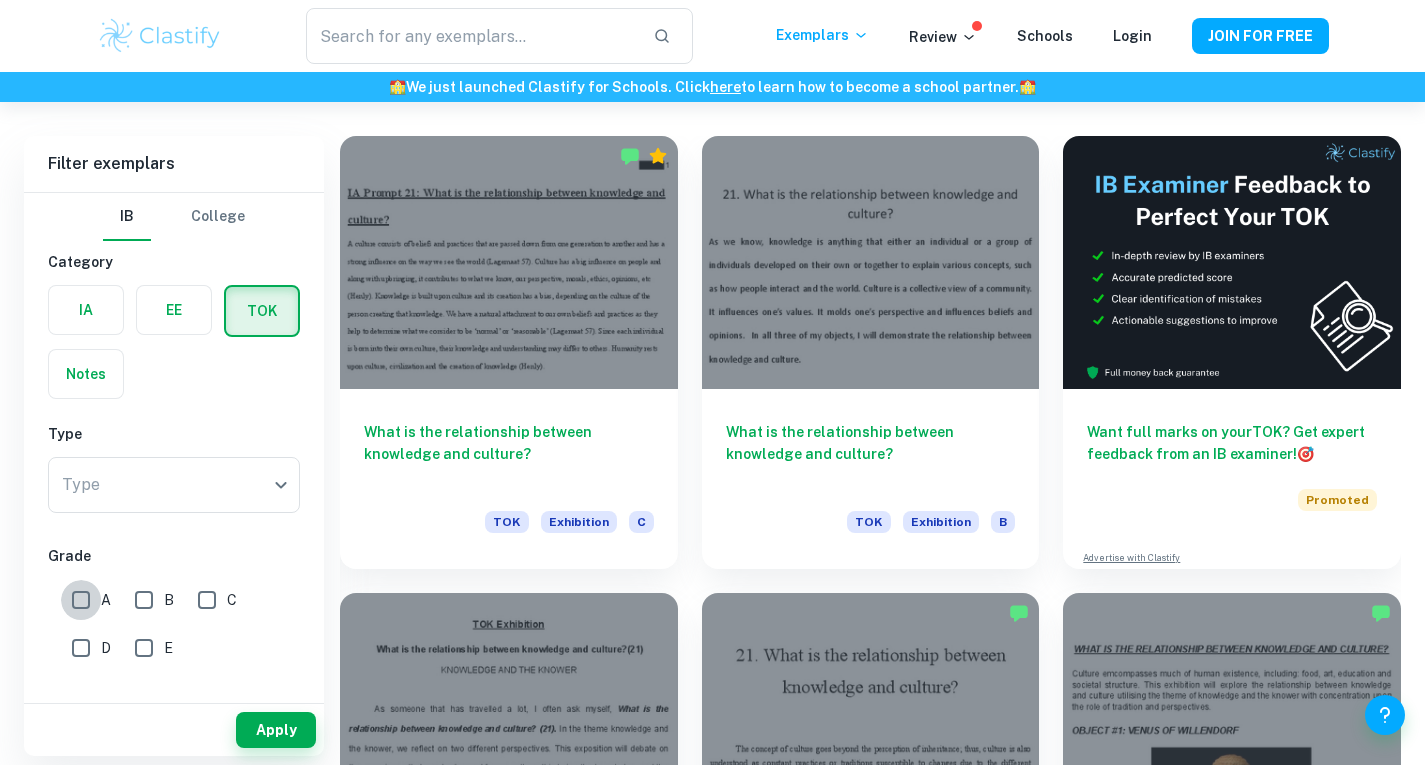 click on "A" at bounding box center (81, 600) 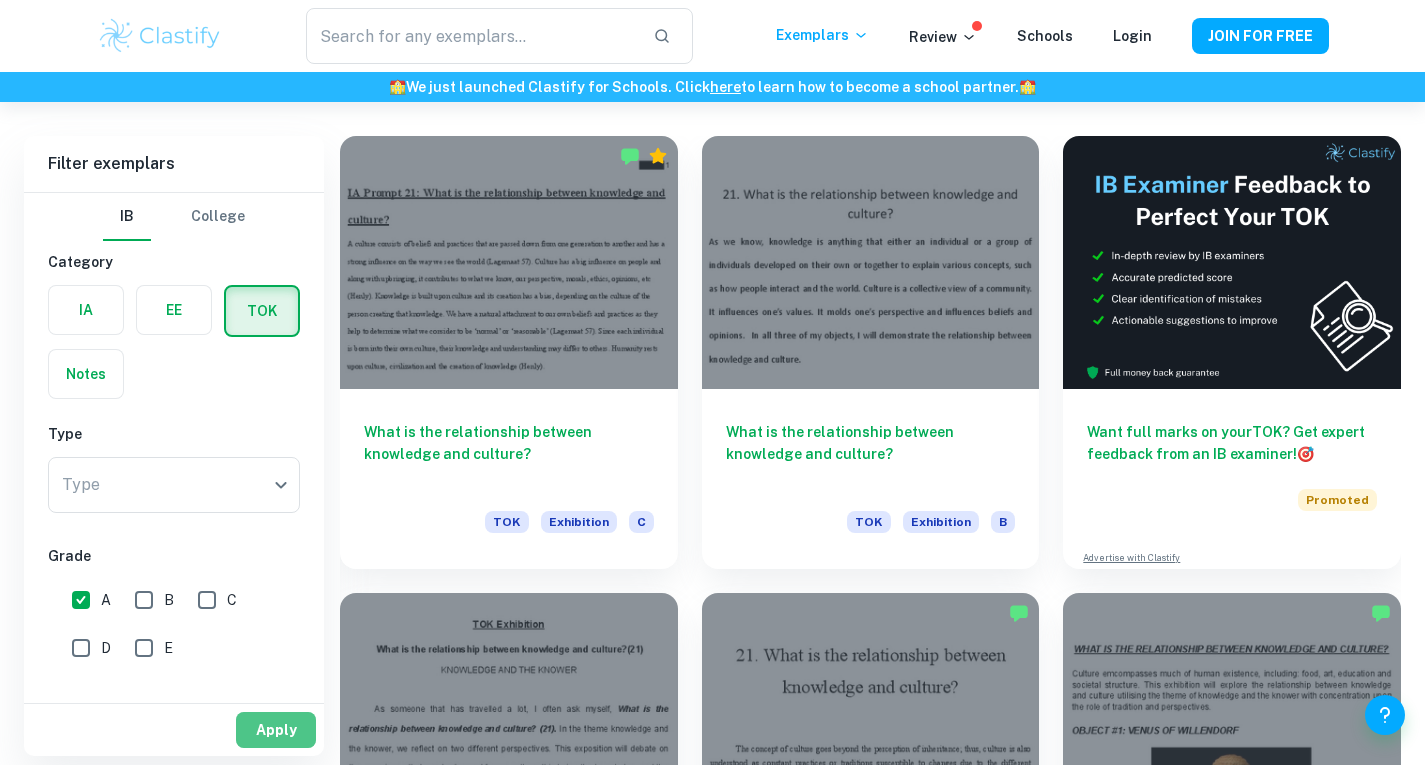 click on "Apply" at bounding box center [276, 730] 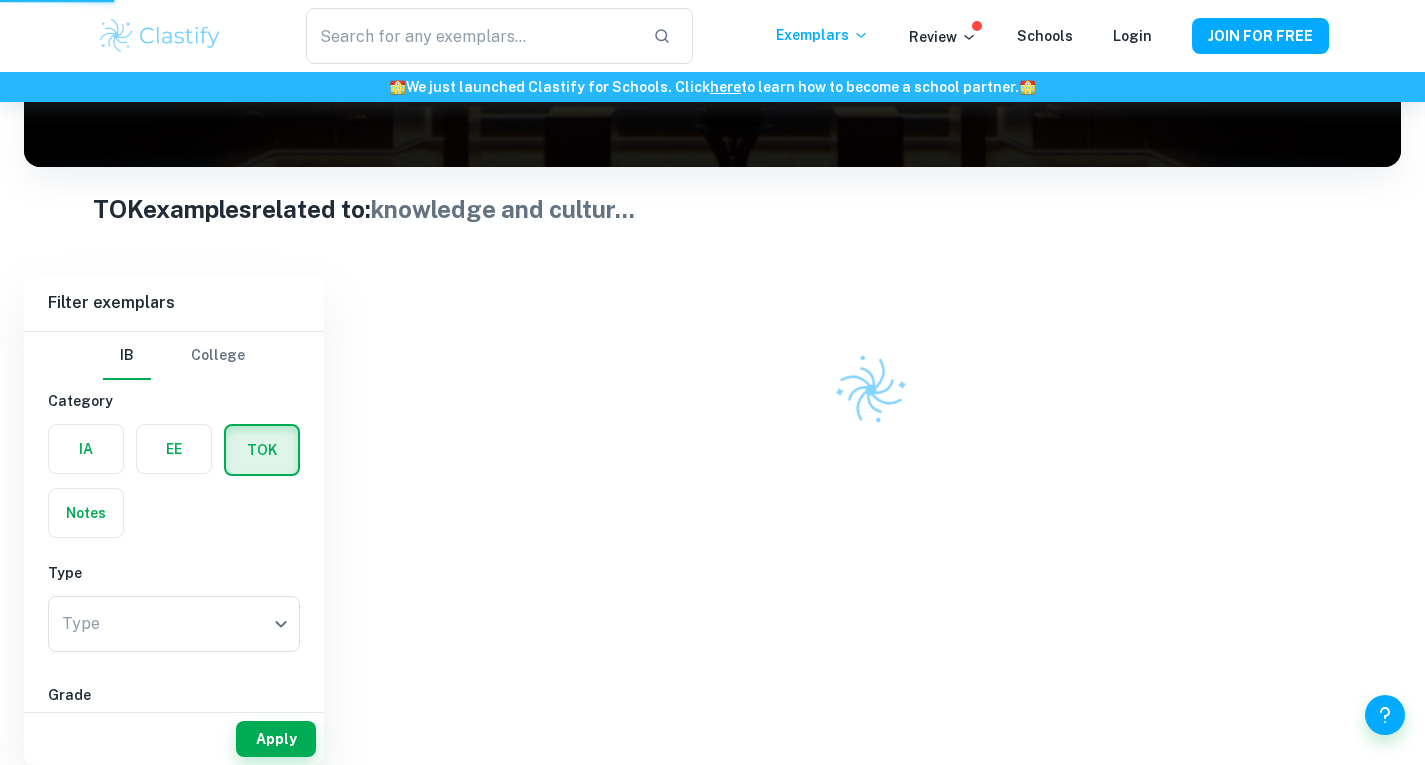 scroll, scrollTop: 220, scrollLeft: 0, axis: vertical 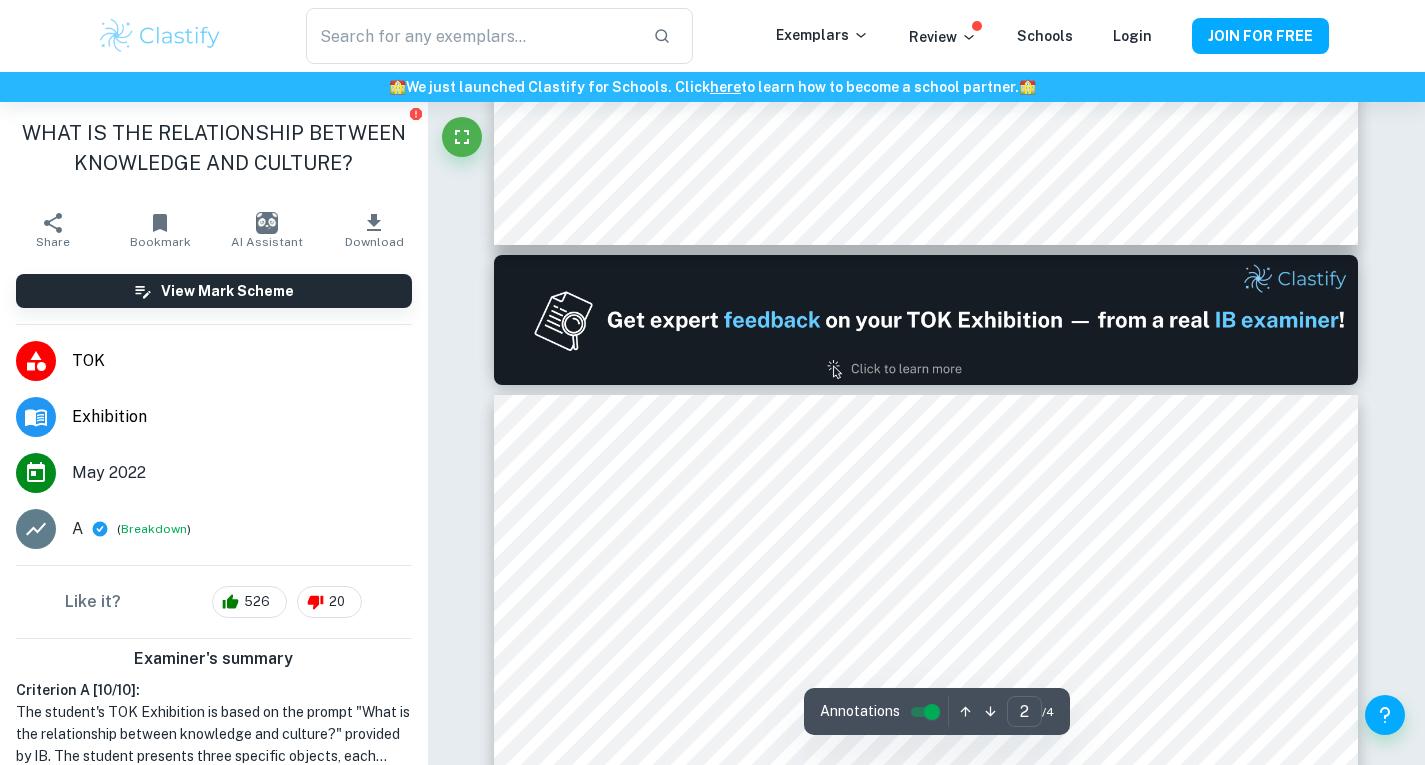 type on "1" 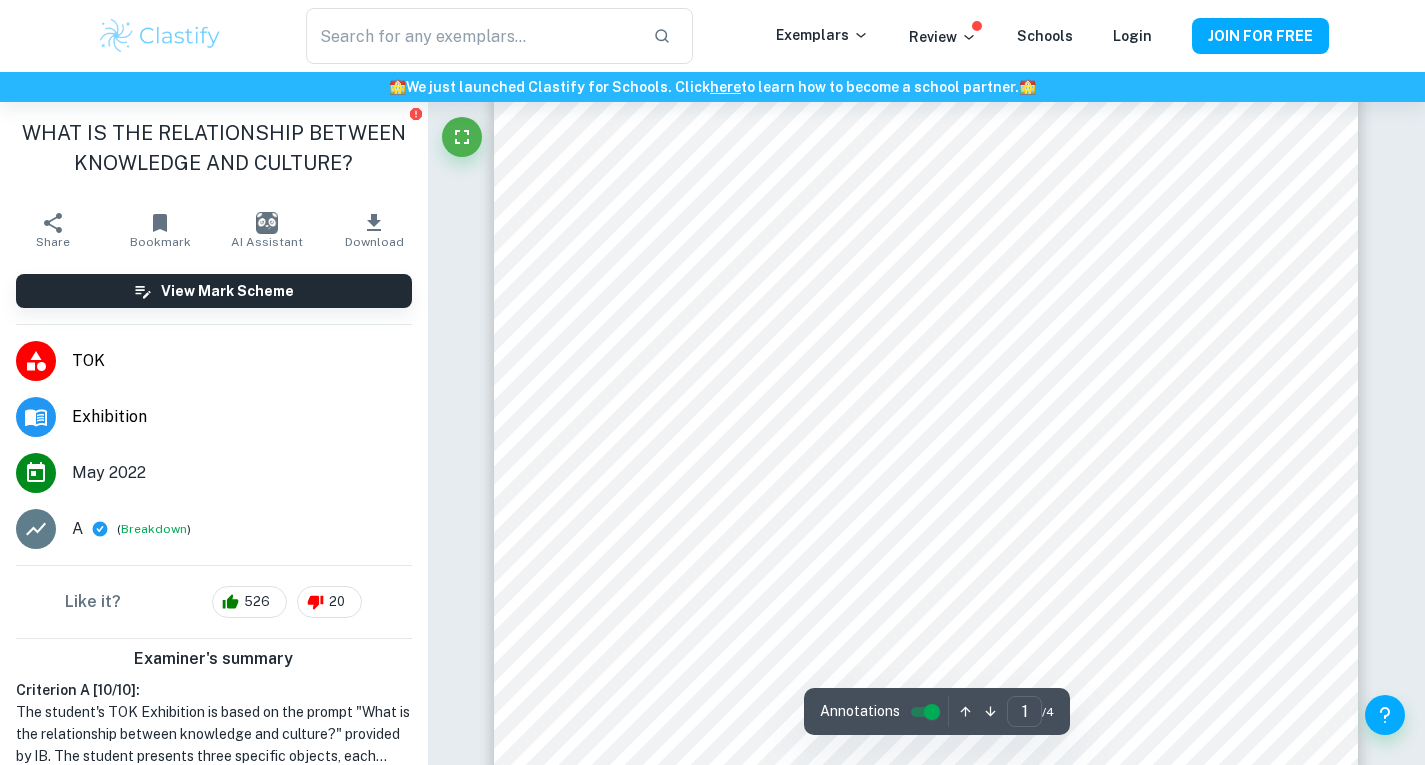 scroll, scrollTop: 45, scrollLeft: 0, axis: vertical 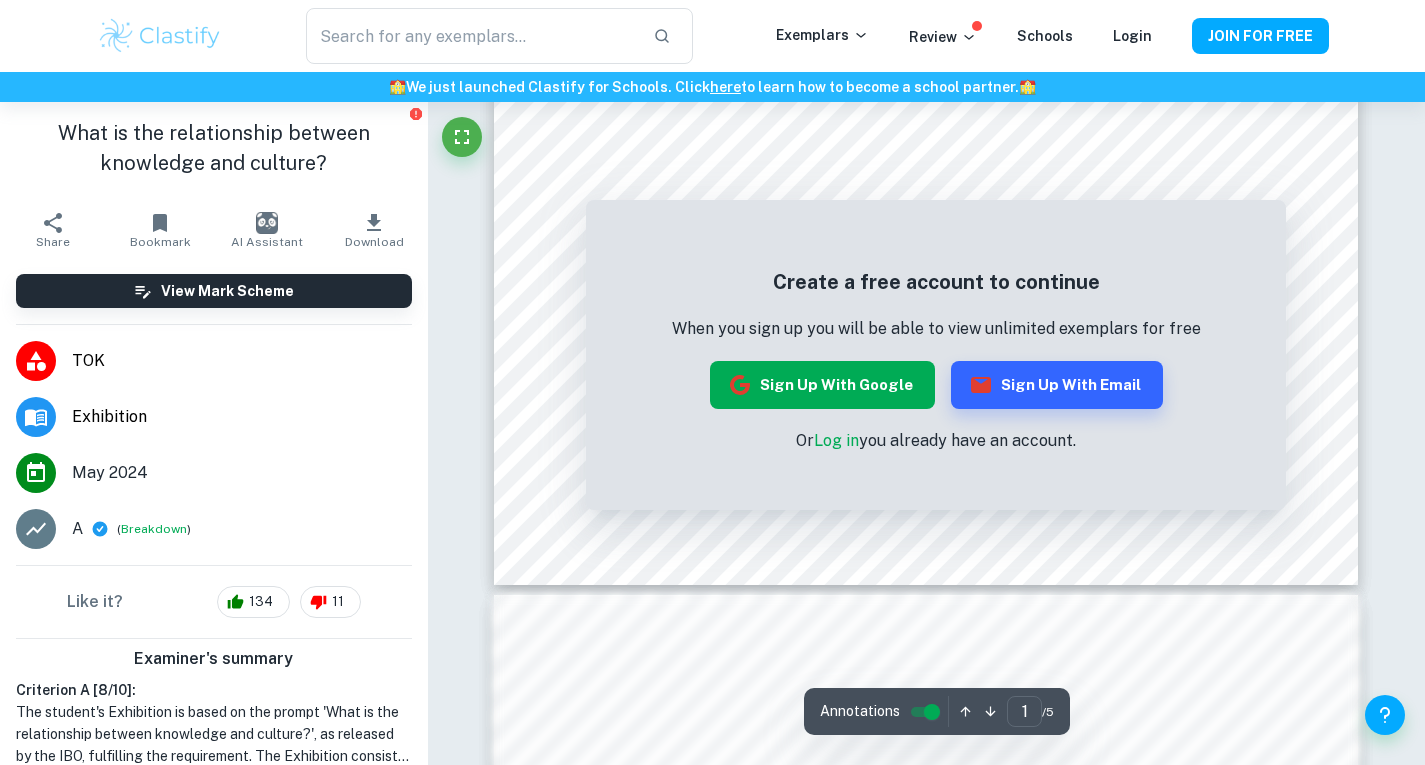click on "Sign up with Google" at bounding box center [822, 385] 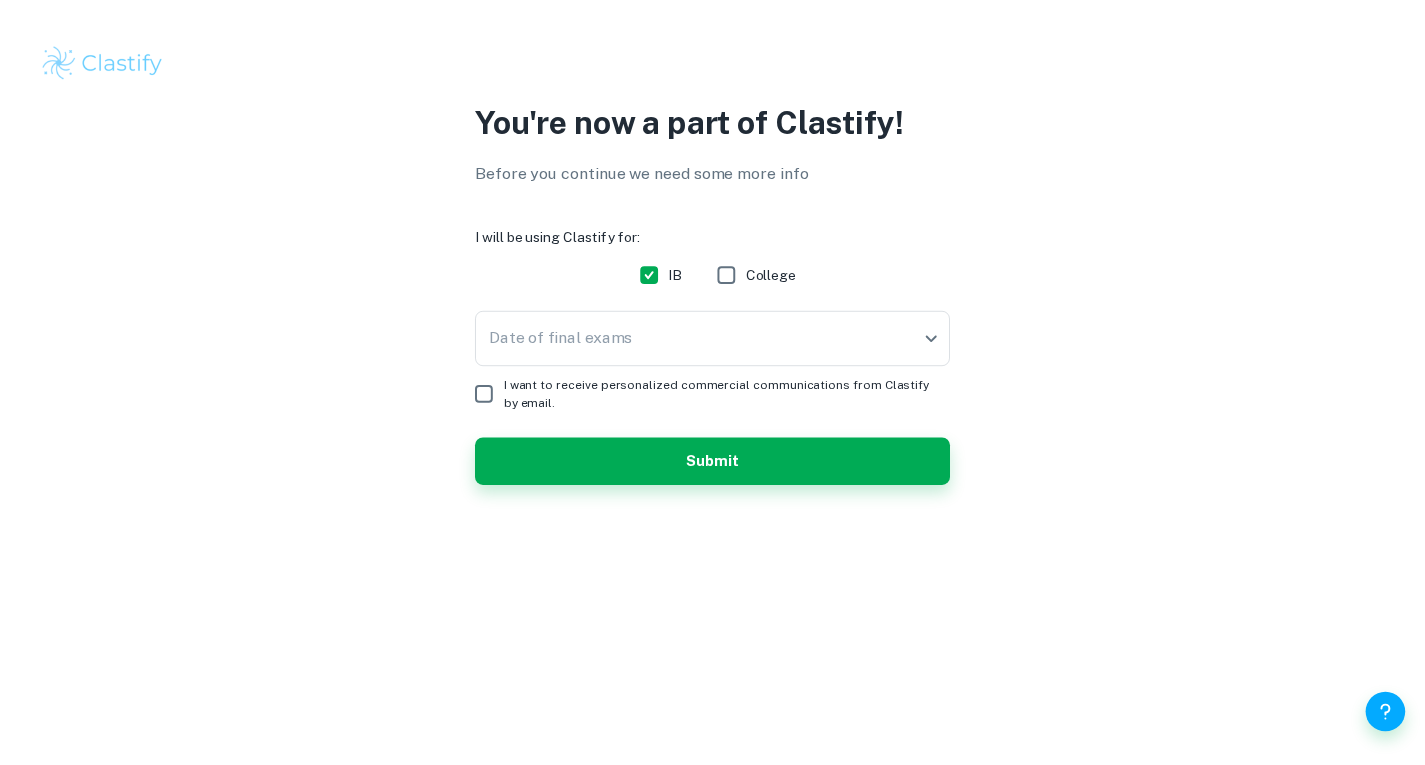 scroll, scrollTop: 0, scrollLeft: 0, axis: both 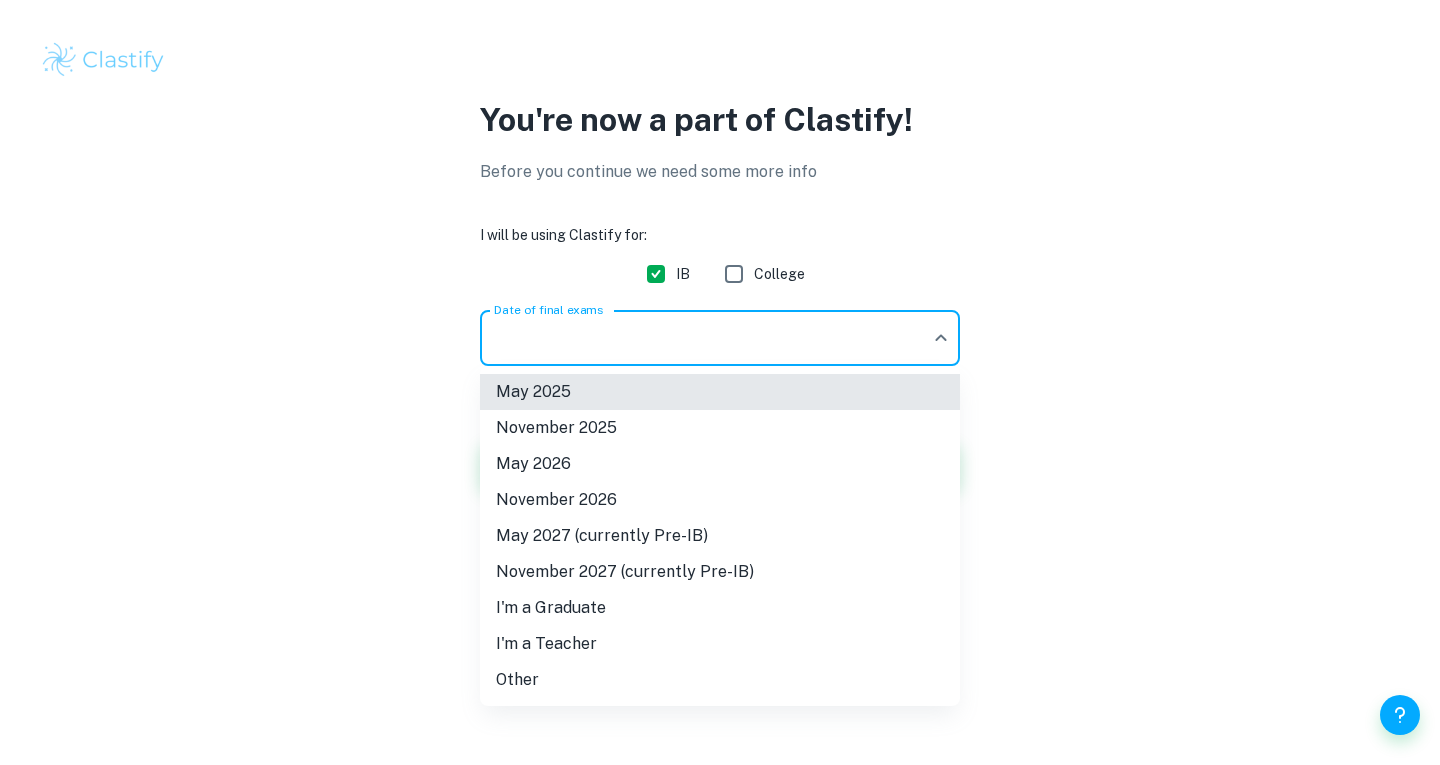 click on "We value your privacy We use cookies to enhance your browsing experience, serve personalised ads or content, and analyse our traffic. By clicking "Accept All", you consent to our use of cookies.   Cookie Policy Customise   Reject All   Accept All   Customise Consent Preferences   We use cookies to help you navigate efficiently and perform certain functions. You will find detailed information about all cookies under each consent category below. The cookies that are categorised as "Necessary" are stored on your browser as they are essential for enabling the basic functionalities of the site. ...  Show more For more information on how Google's third-party cookies operate and handle your data, see:   Google Privacy Policy Necessary Always Active Necessary cookies are required to enable the basic features of this site, such as providing secure log-in or adjusting your consent preferences. These cookies do not store any personally identifiable data. Functional Analytics Performance Advertisement Uncategorised" at bounding box center [720, 382] 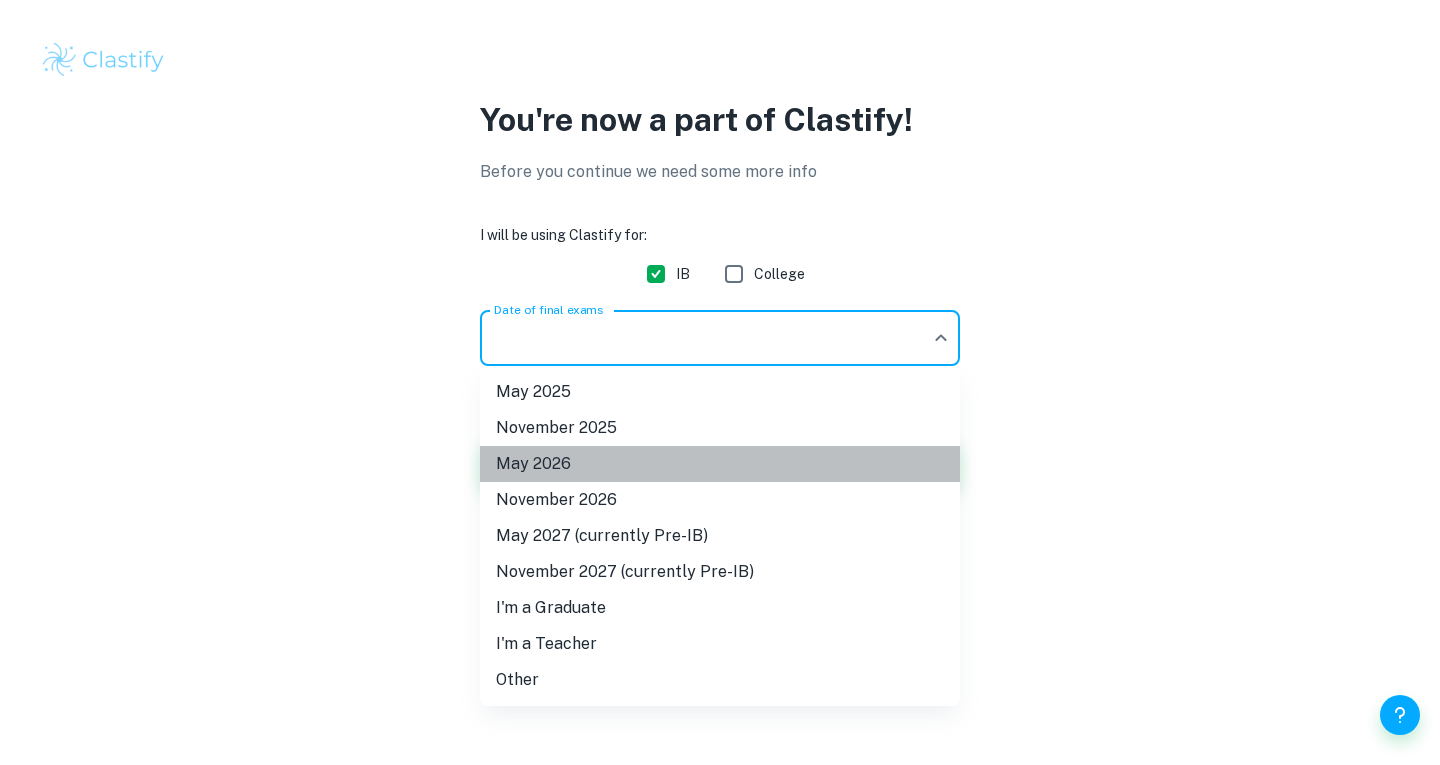 click on "May 2026" at bounding box center [720, 464] 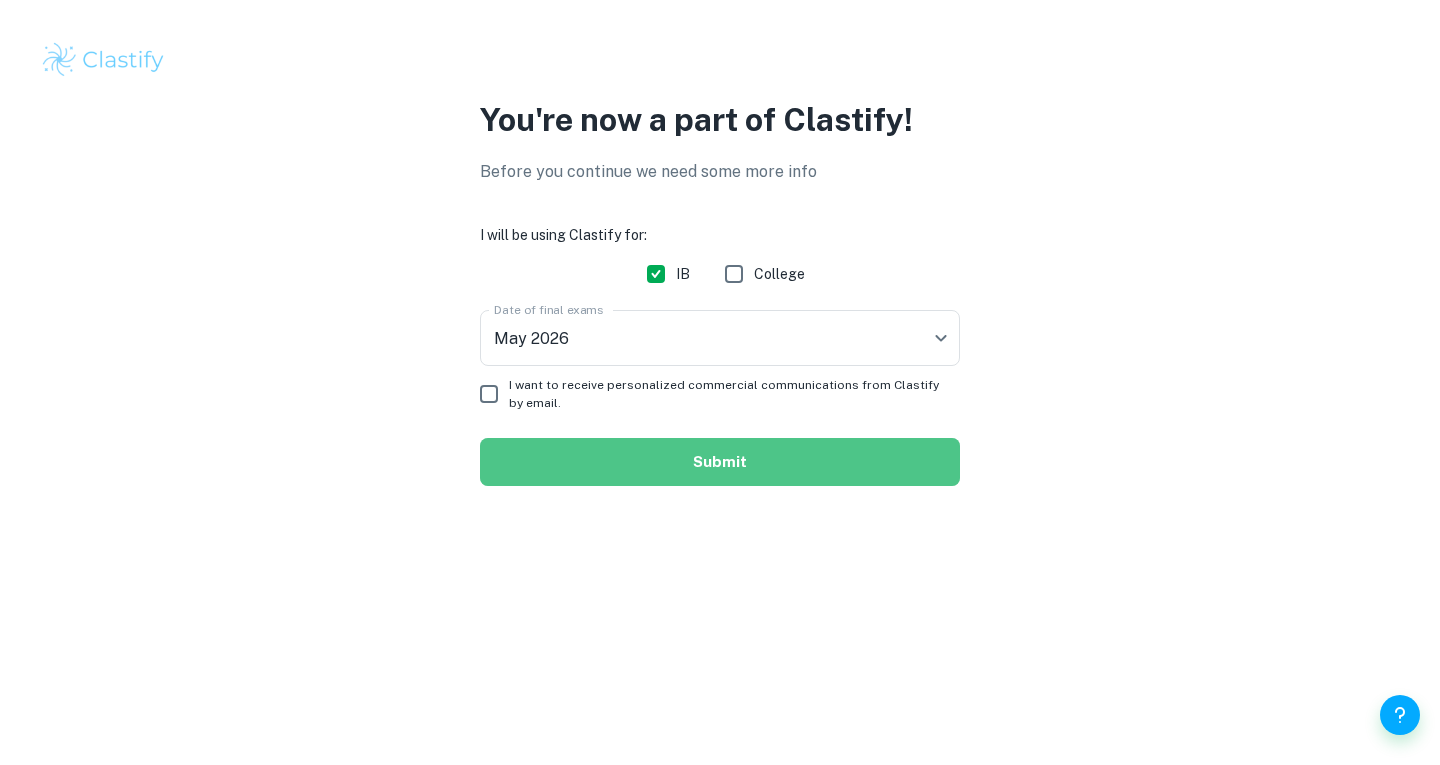 click on "Submit" at bounding box center [720, 462] 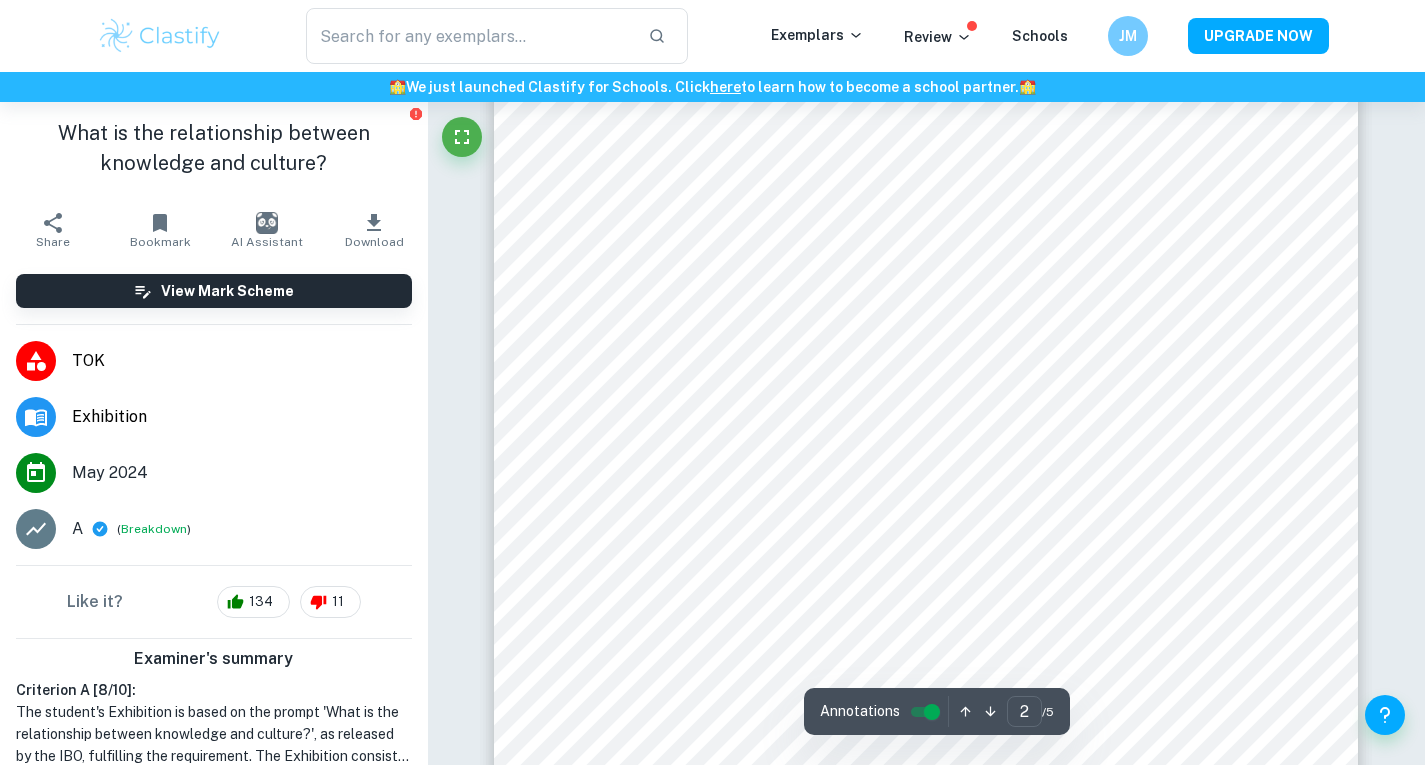 scroll, scrollTop: 1474, scrollLeft: 0, axis: vertical 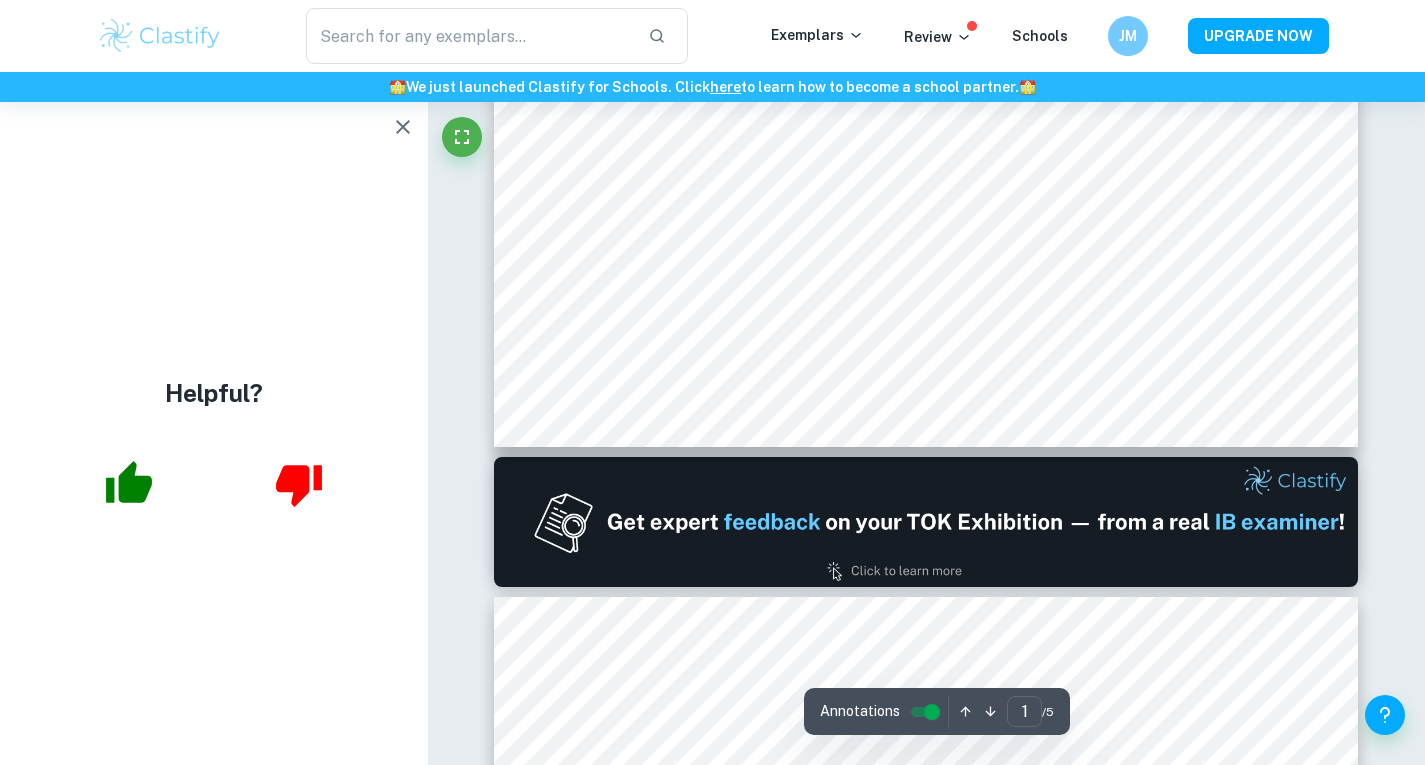 type on "2" 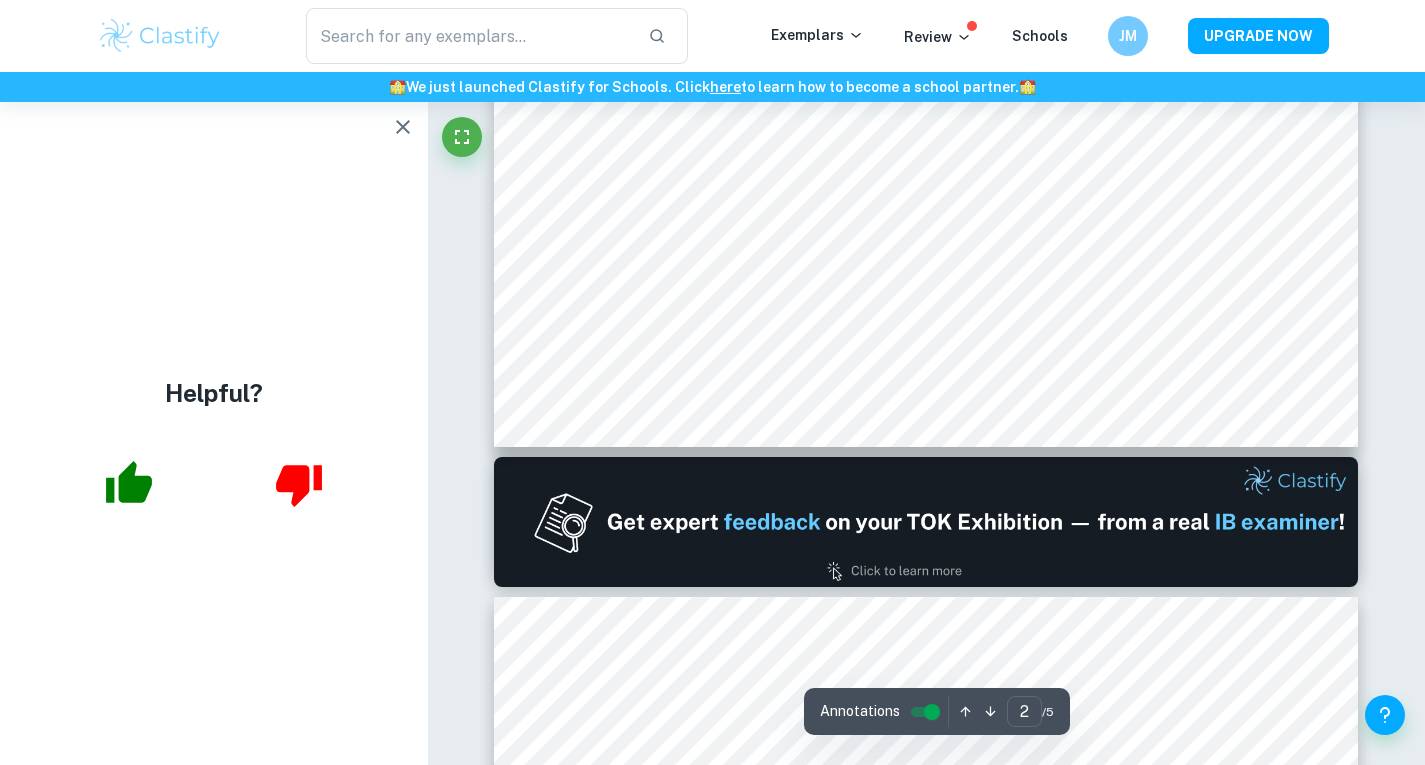scroll, scrollTop: 1401, scrollLeft: 0, axis: vertical 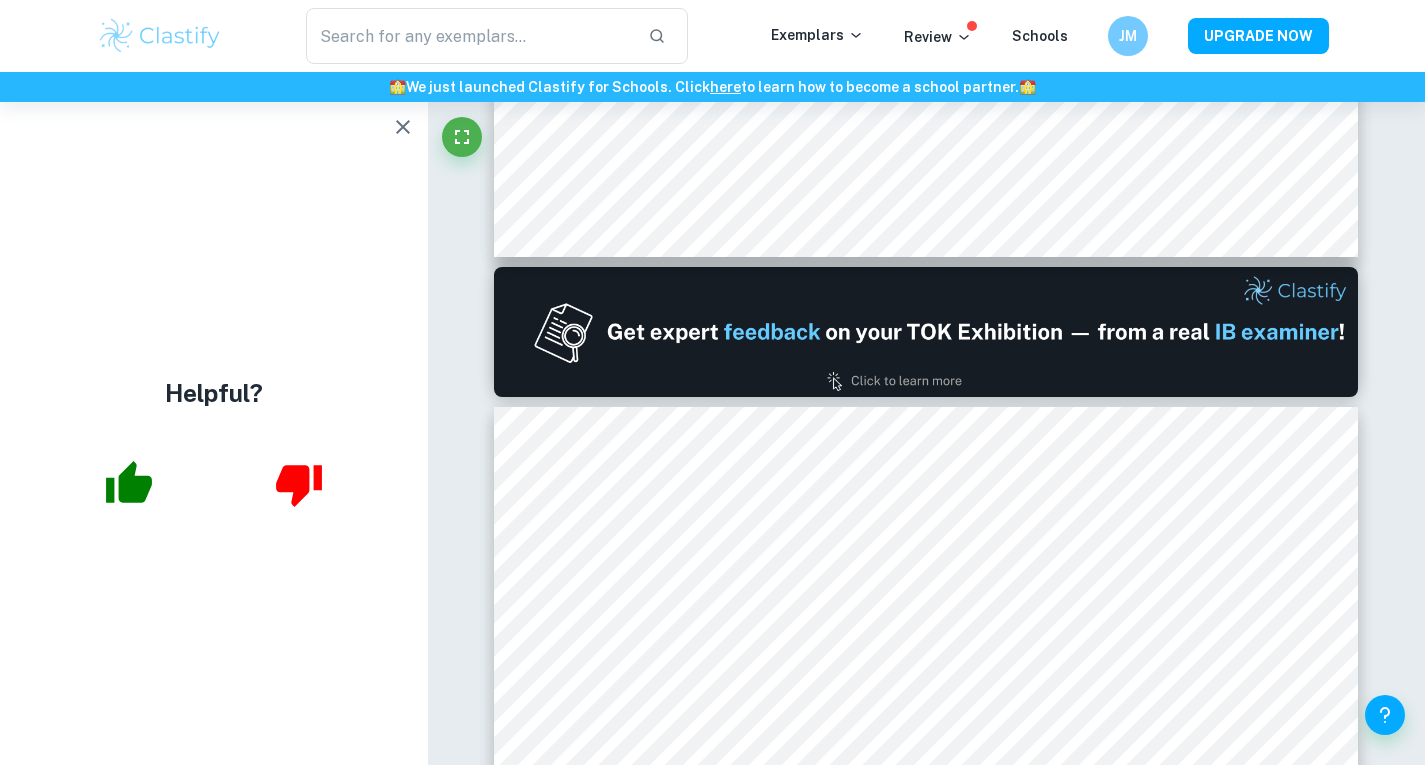 type on "2" 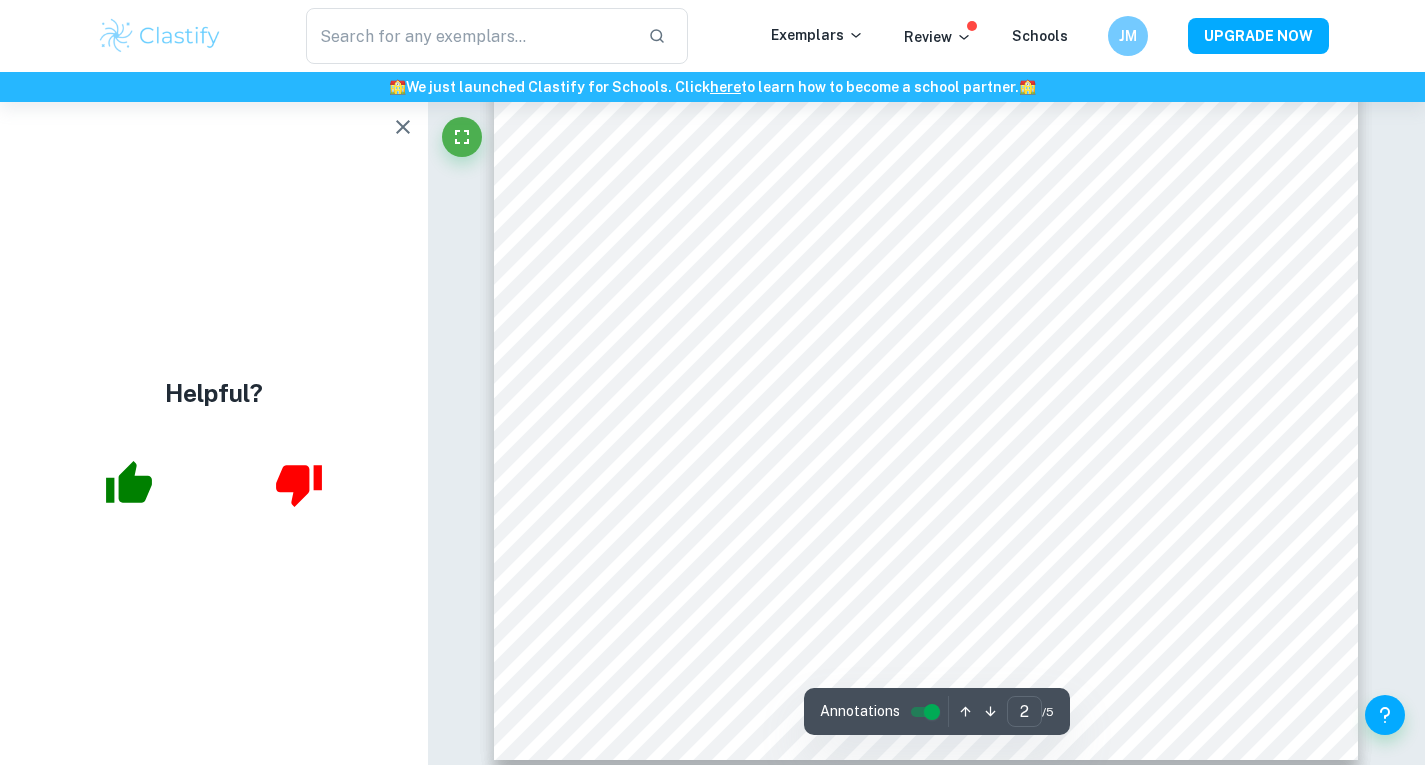 scroll, scrollTop: 2002, scrollLeft: 0, axis: vertical 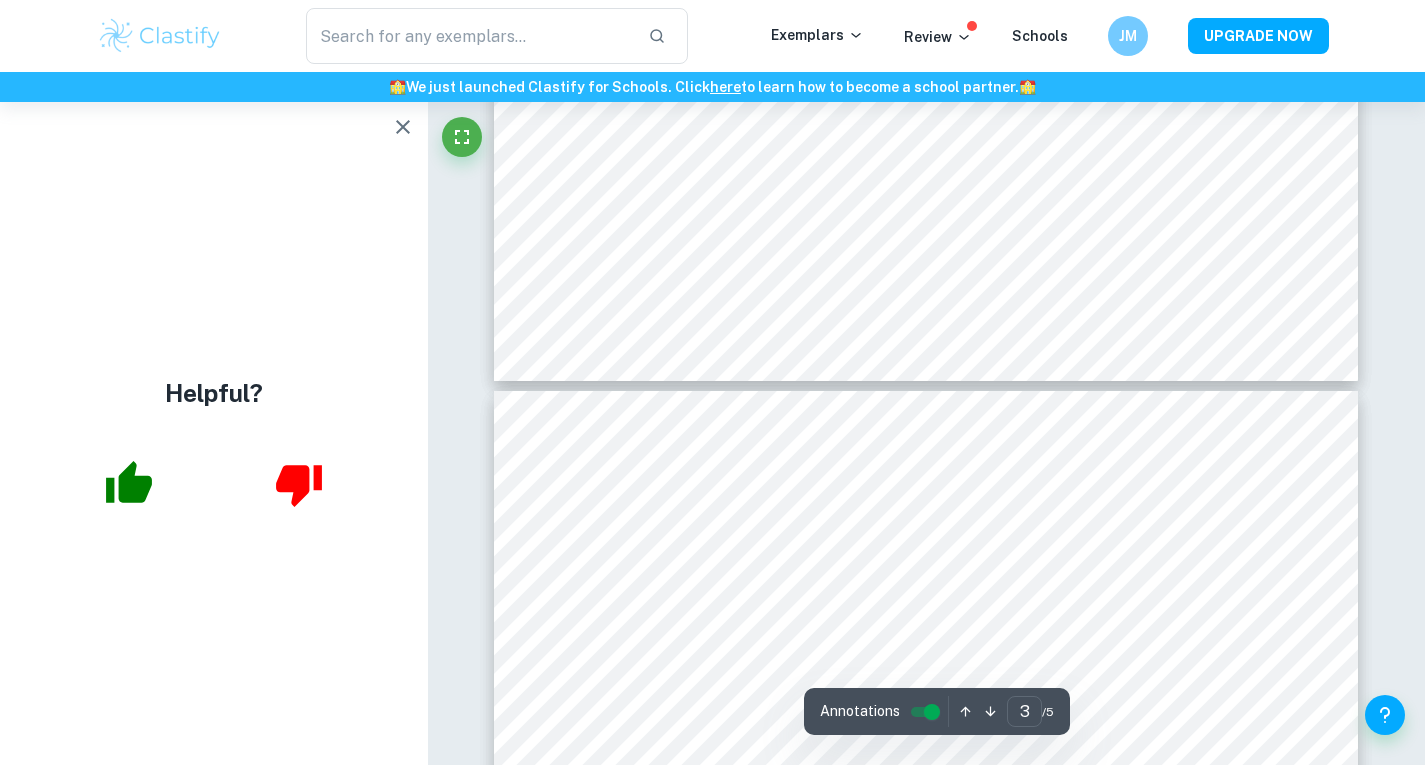 type on "4" 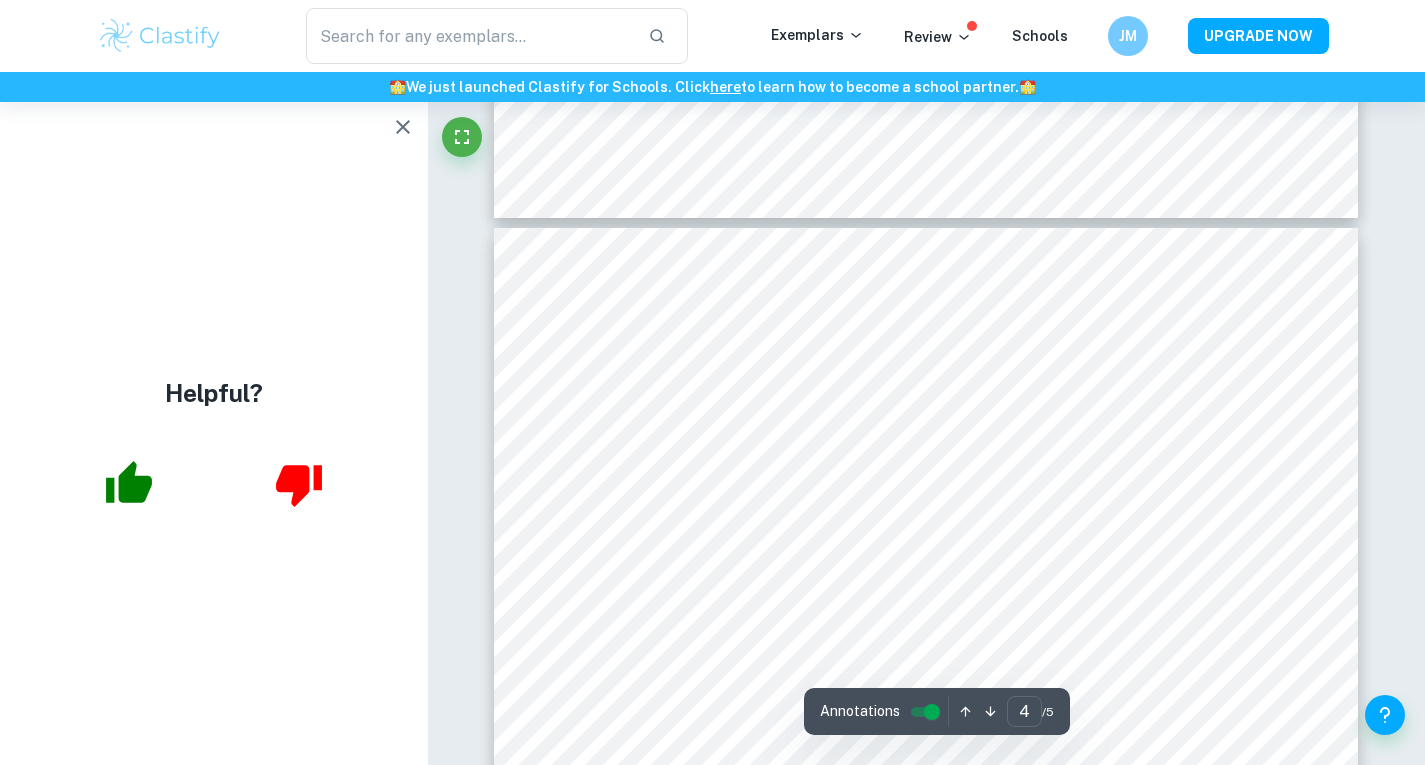 drag, startPoint x: 1439, startPoint y: 89, endPoint x: 1439, endPoint y: 546, distance: 457 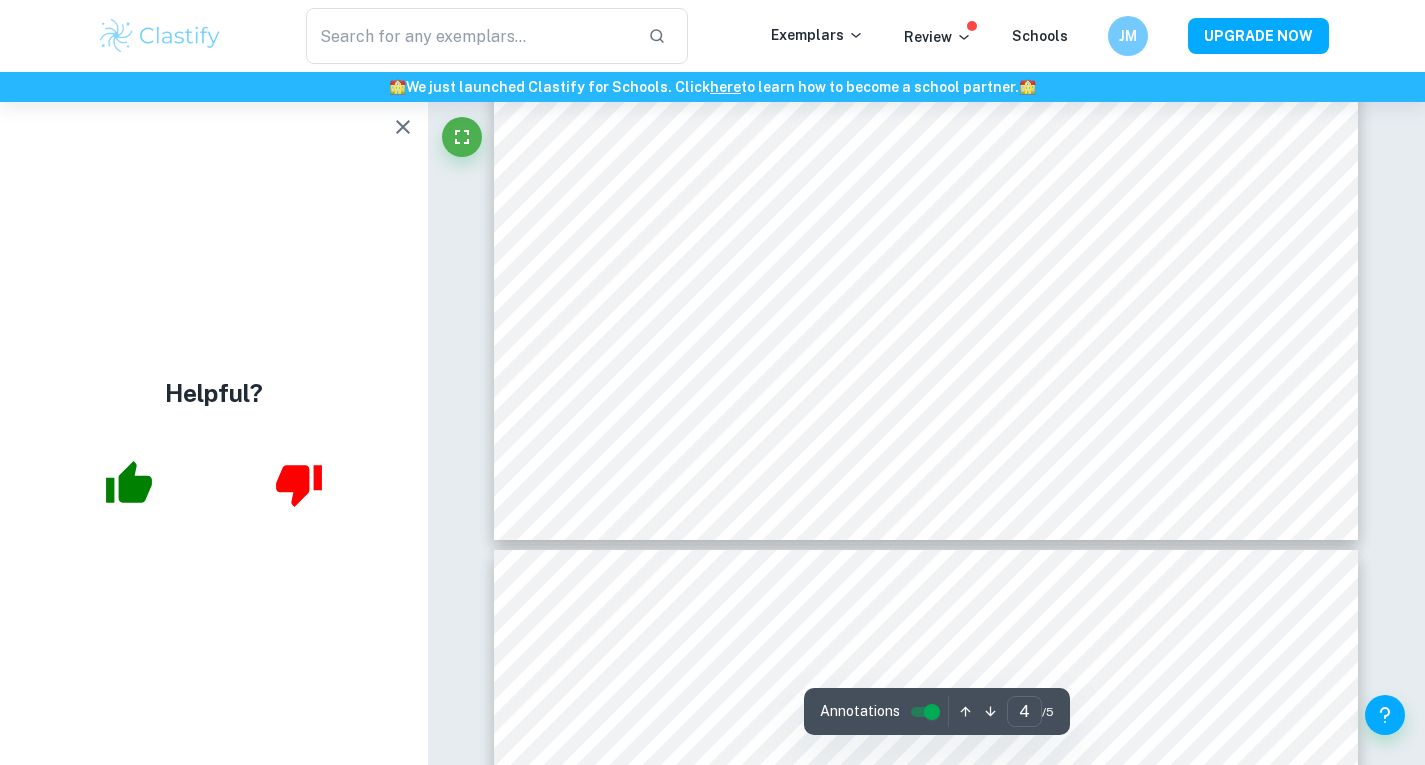scroll, scrollTop: 4466, scrollLeft: 0, axis: vertical 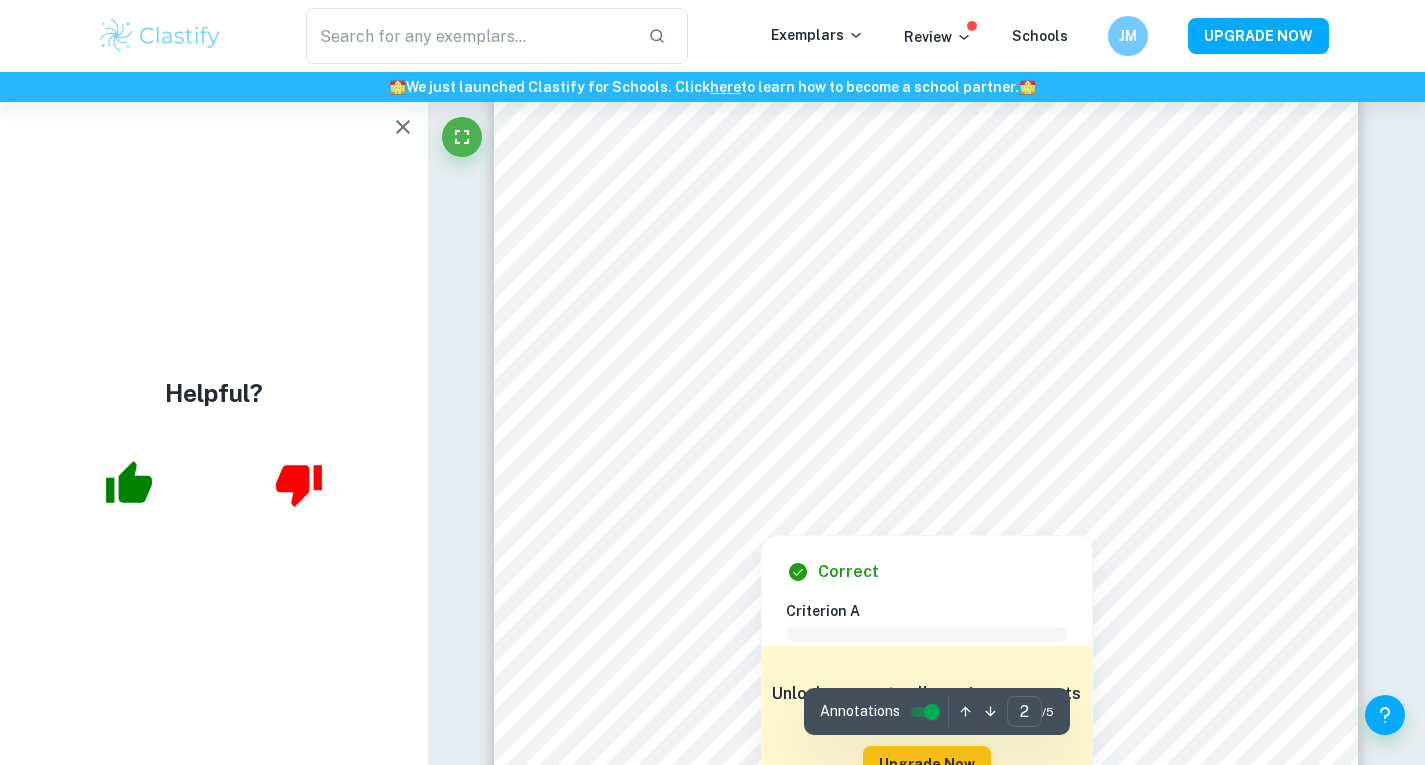click on "Correct Criterion A The Exhibition clearly identifies 3 objects, all linked to the chosen prompt Comment The Exhibition clearly identifies 3 objects (The thinker, The Jerusalem Bracelet, The picture of a Mumuila), all linked to the chosen prompt 'What is the relationship between knowledge and culture?', thus fulfilling the criterion. Written by [NAME] [LAST] Correct Criterion A The Exhibition clearly identifies 3 objects, all linked to the chosen prompt Comment The Exhibition clearly identifies 3 objects (The thinker, The Jerusalem Bracelet, The picture of a Mumuila), all linked to the chosen prompt 'What is the relationship between knowledge and culture?', thus fulfilling the criterion. Written by [NAME] [LAST] Correct Criterion A The Exhibition clearly identifies 3 objects, all linked to the chosen prompt Comment Written by [NAME] [LAST] Correct Criterion A Comment Unlock access to all examiner comments with Clastify Premium Upgrade Now Correct Criterion A Comment Unlock access to all examiner" at bounding box center [927, 1826] 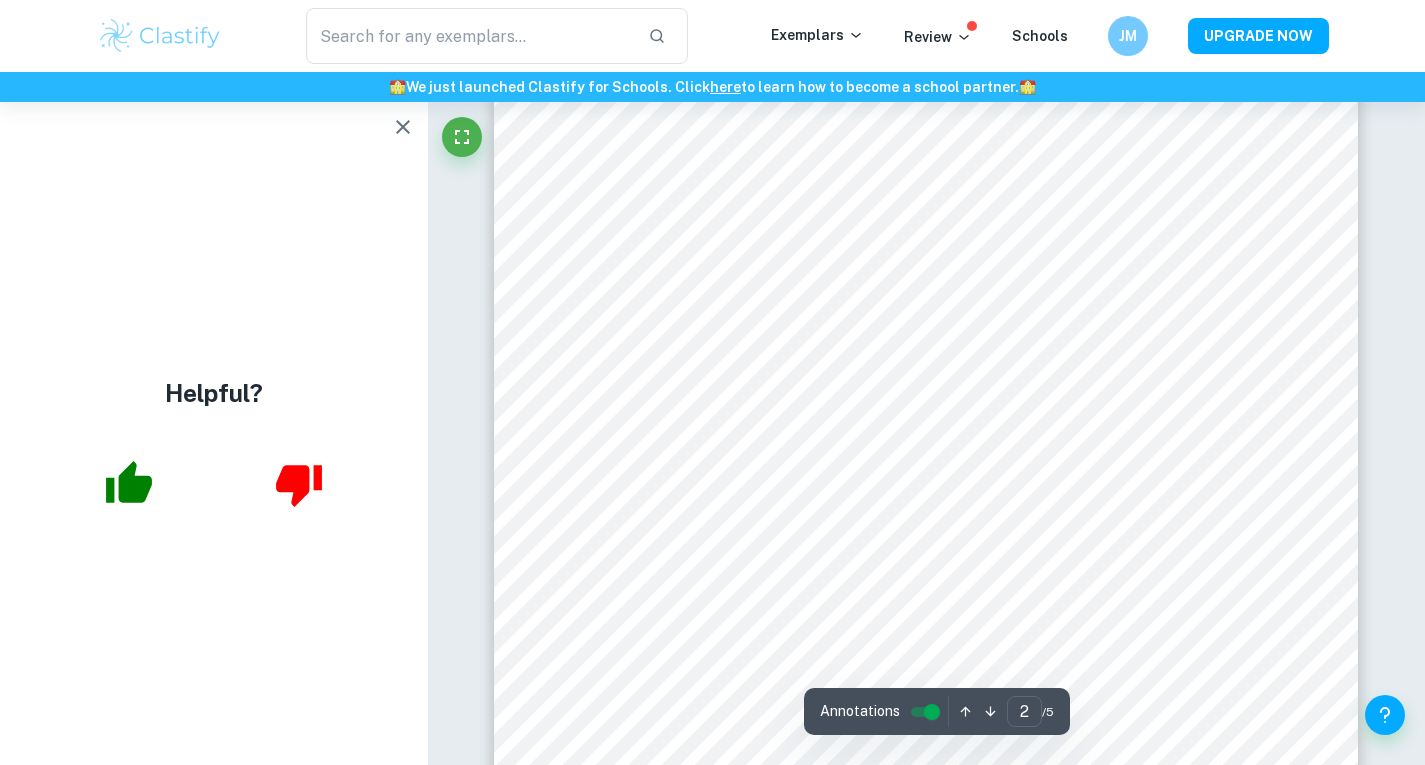 scroll, scrollTop: 1423, scrollLeft: 0, axis: vertical 